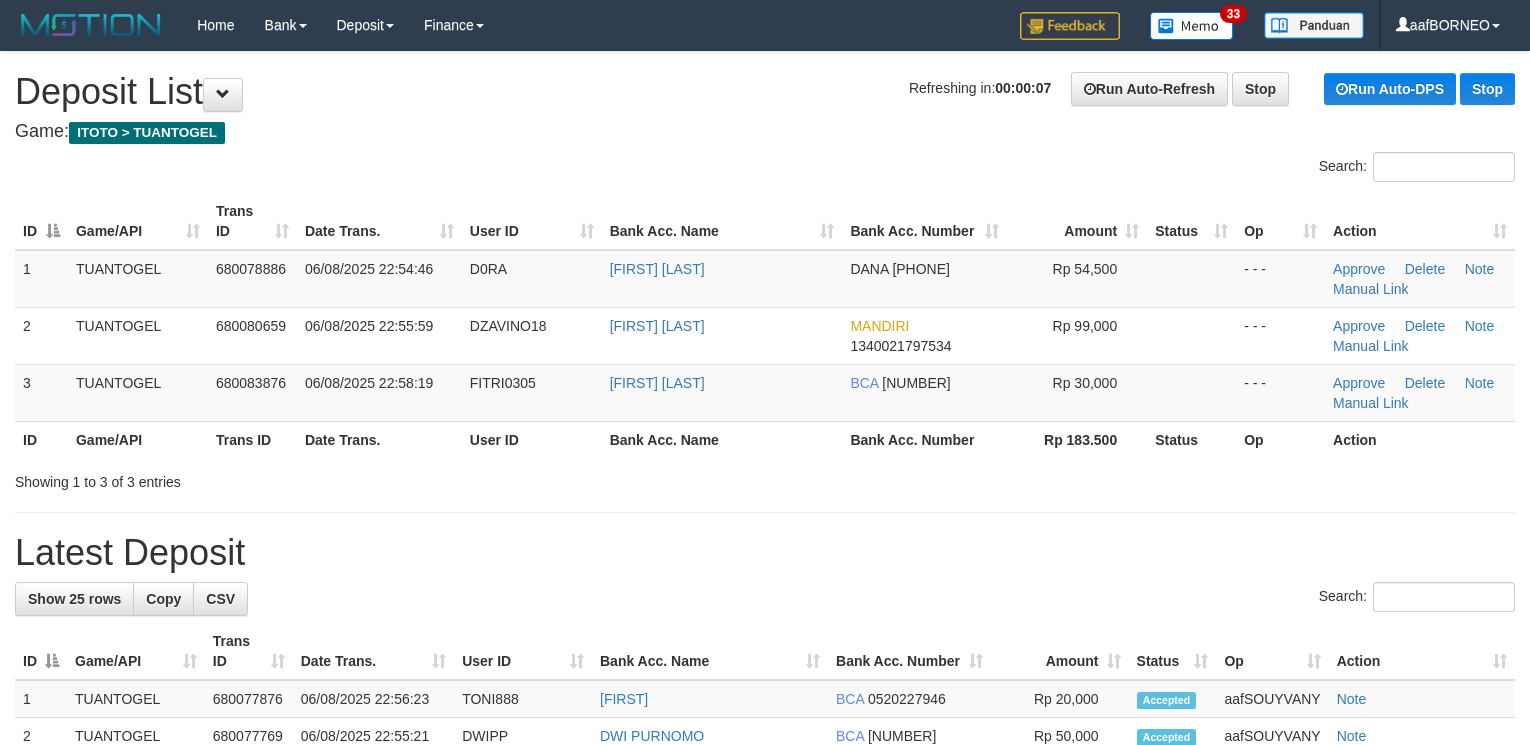 scroll, scrollTop: 0, scrollLeft: 0, axis: both 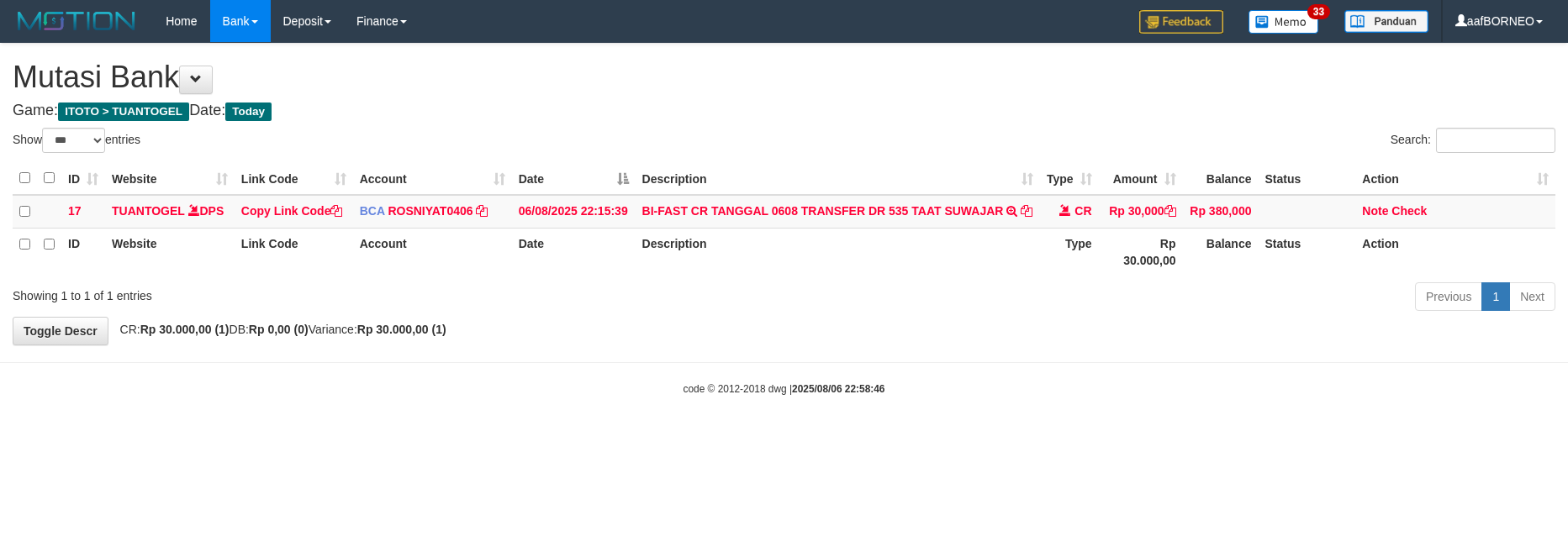 select on "***" 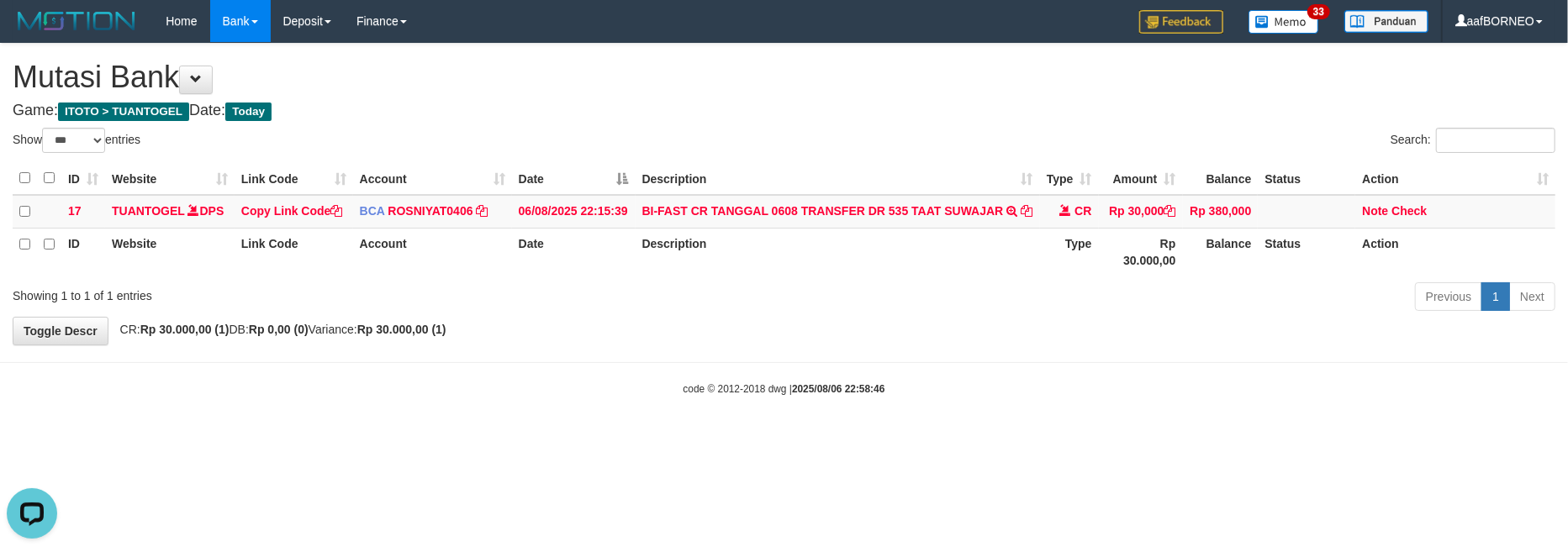 scroll, scrollTop: 0, scrollLeft: 0, axis: both 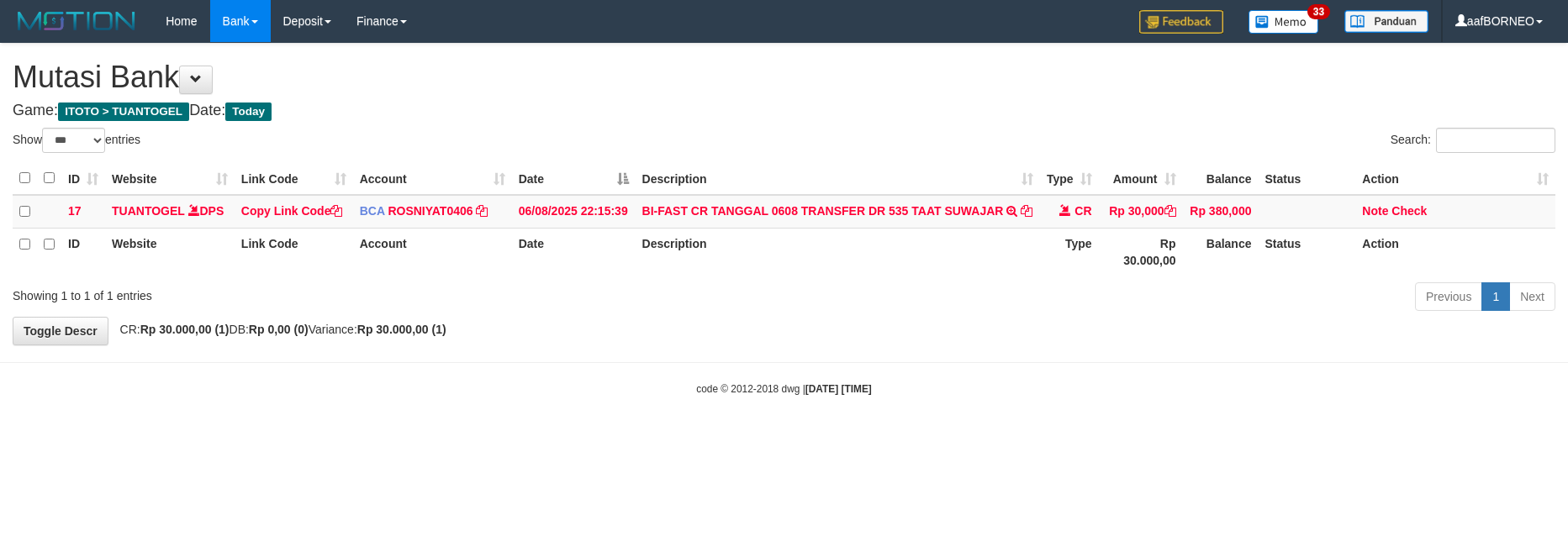 select on "***" 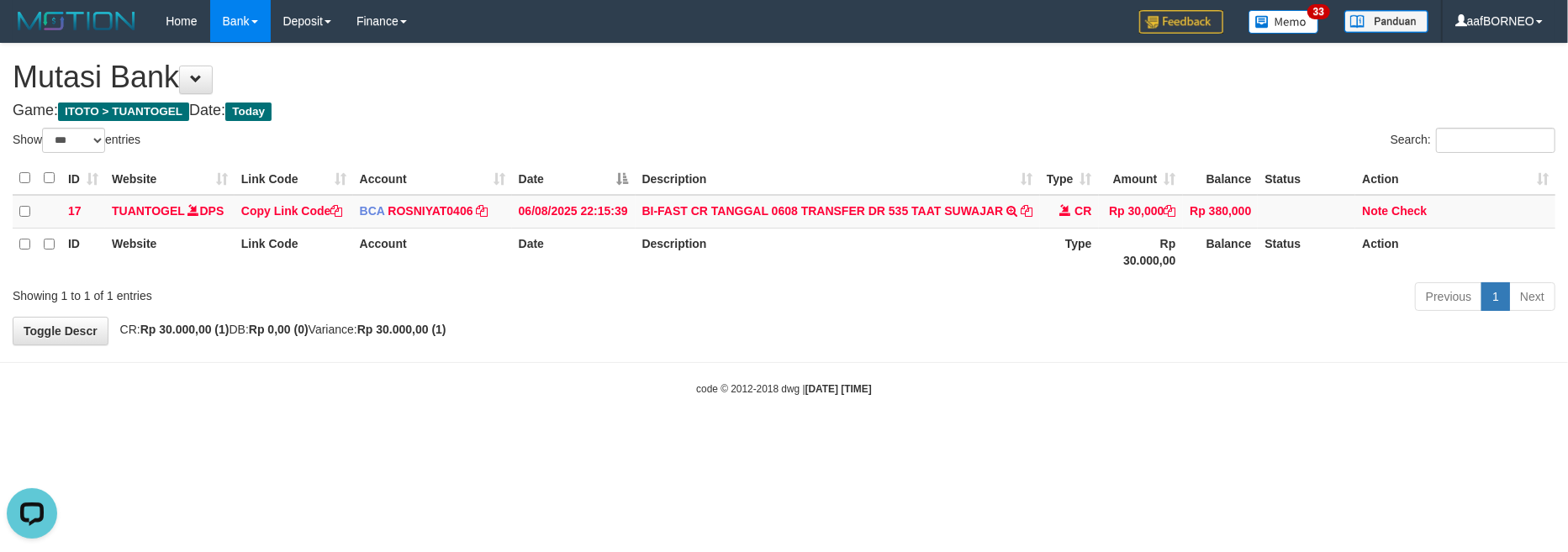 scroll, scrollTop: 0, scrollLeft: 0, axis: both 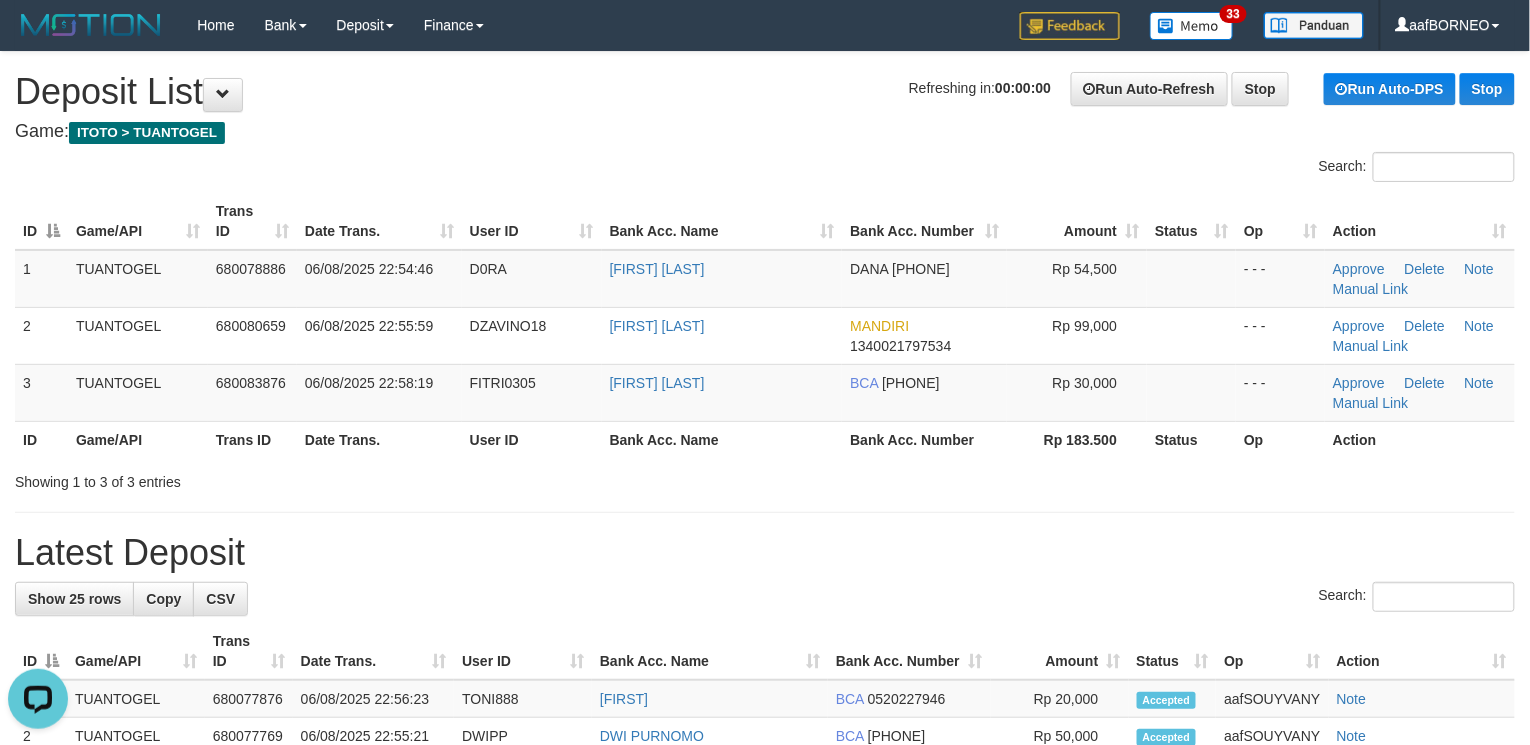 click on "**********" at bounding box center (765, 885) 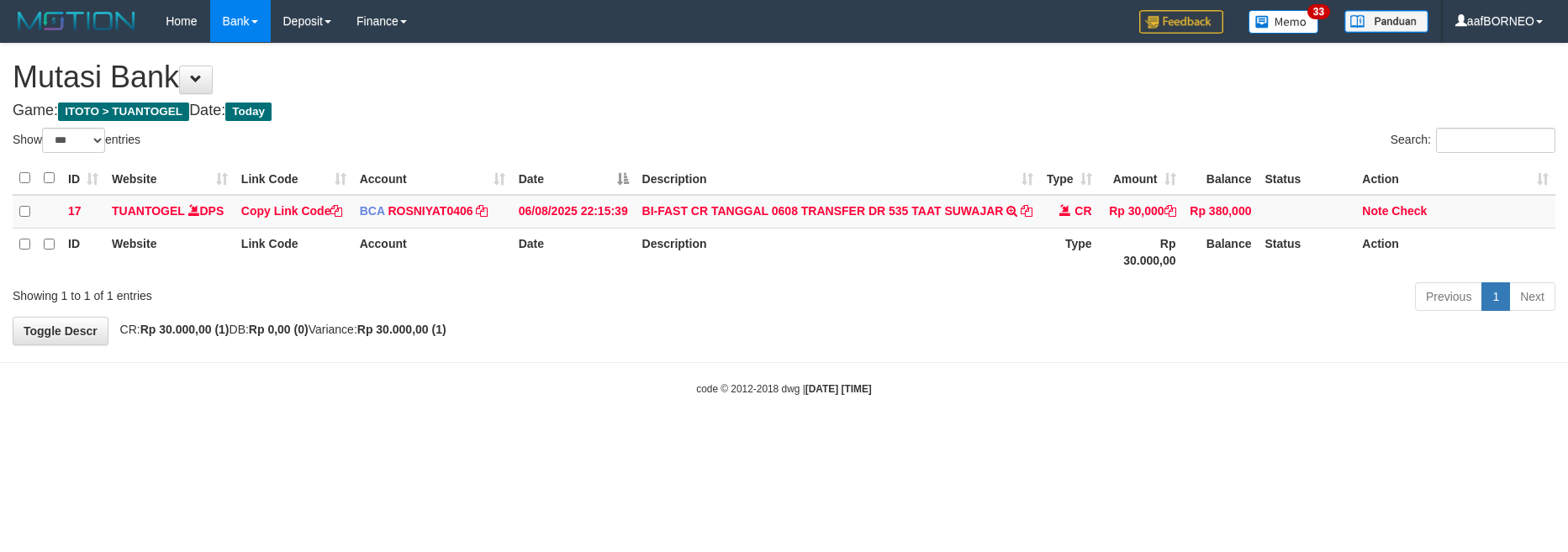 select on "***" 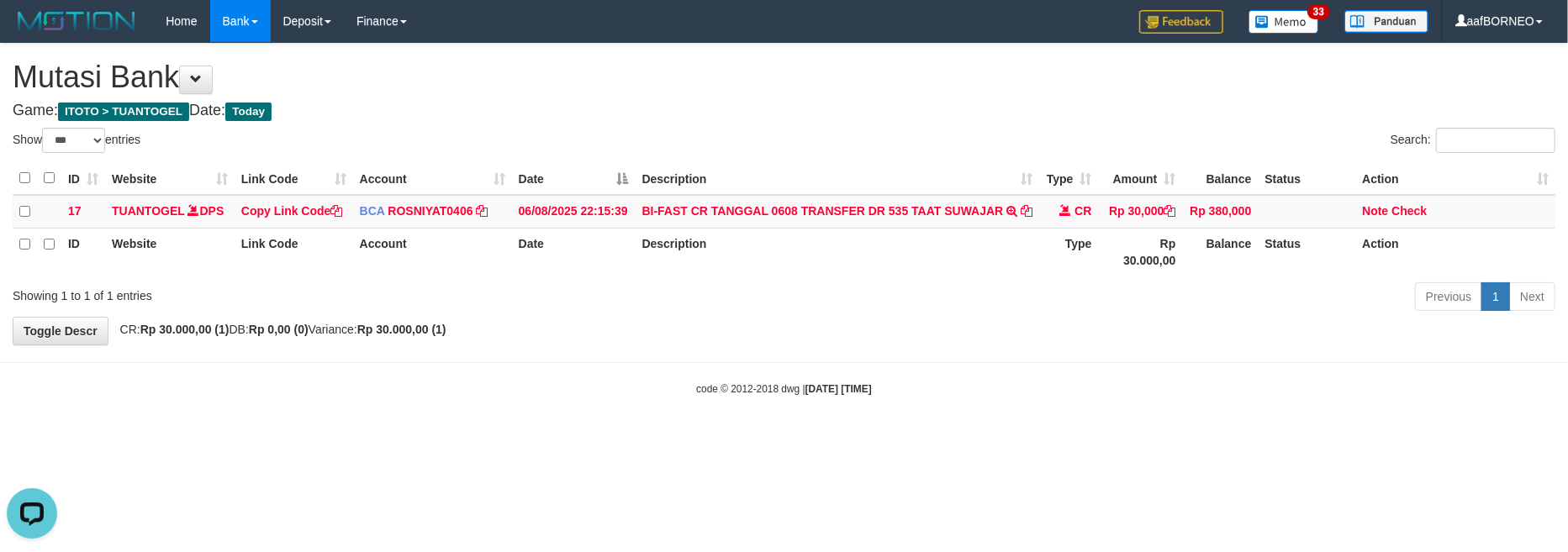 scroll, scrollTop: 0, scrollLeft: 0, axis: both 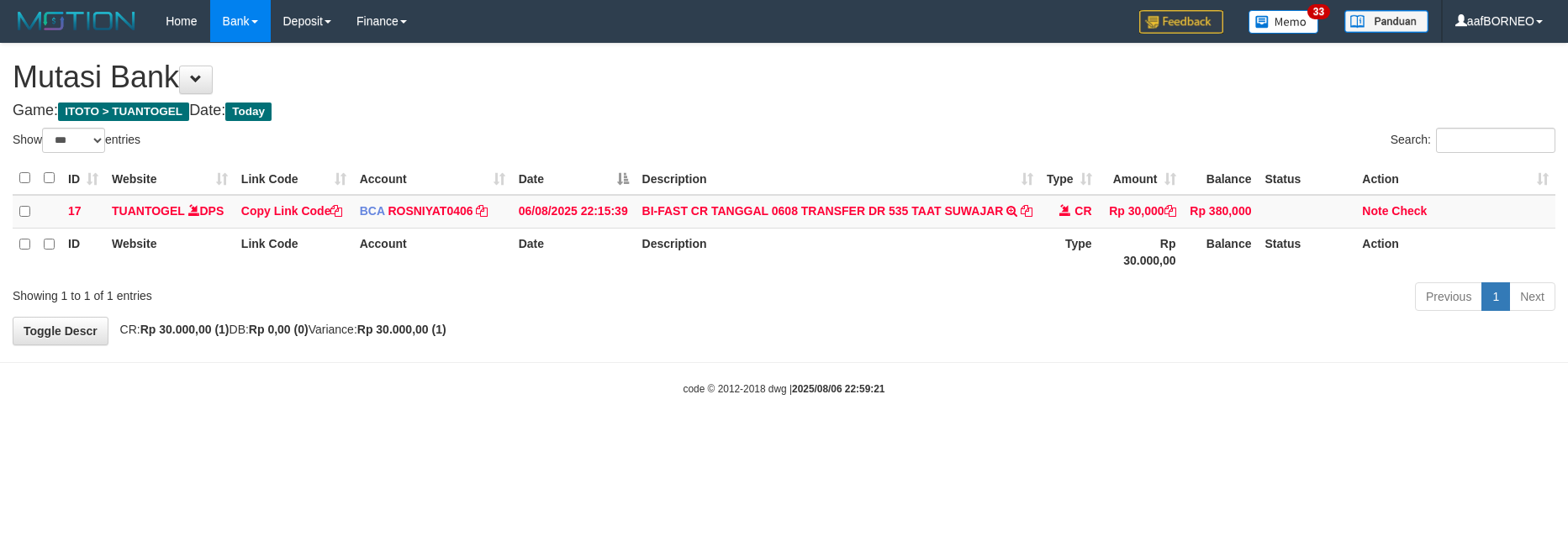 select on "***" 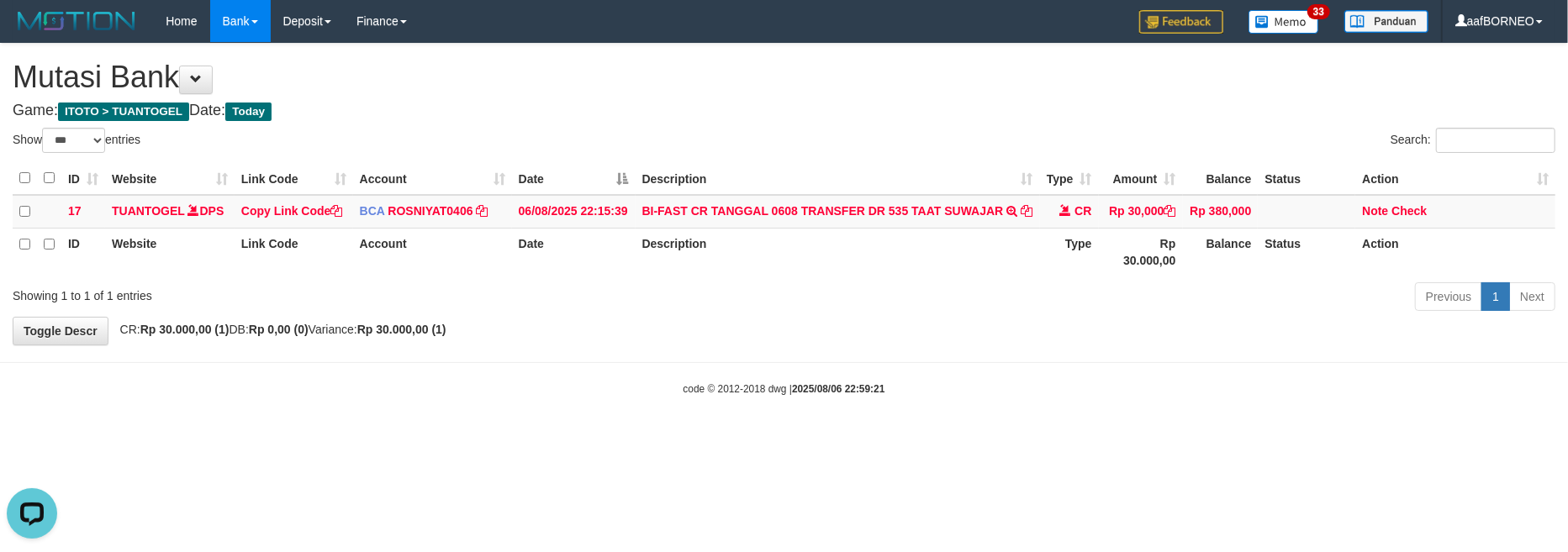 scroll, scrollTop: 0, scrollLeft: 0, axis: both 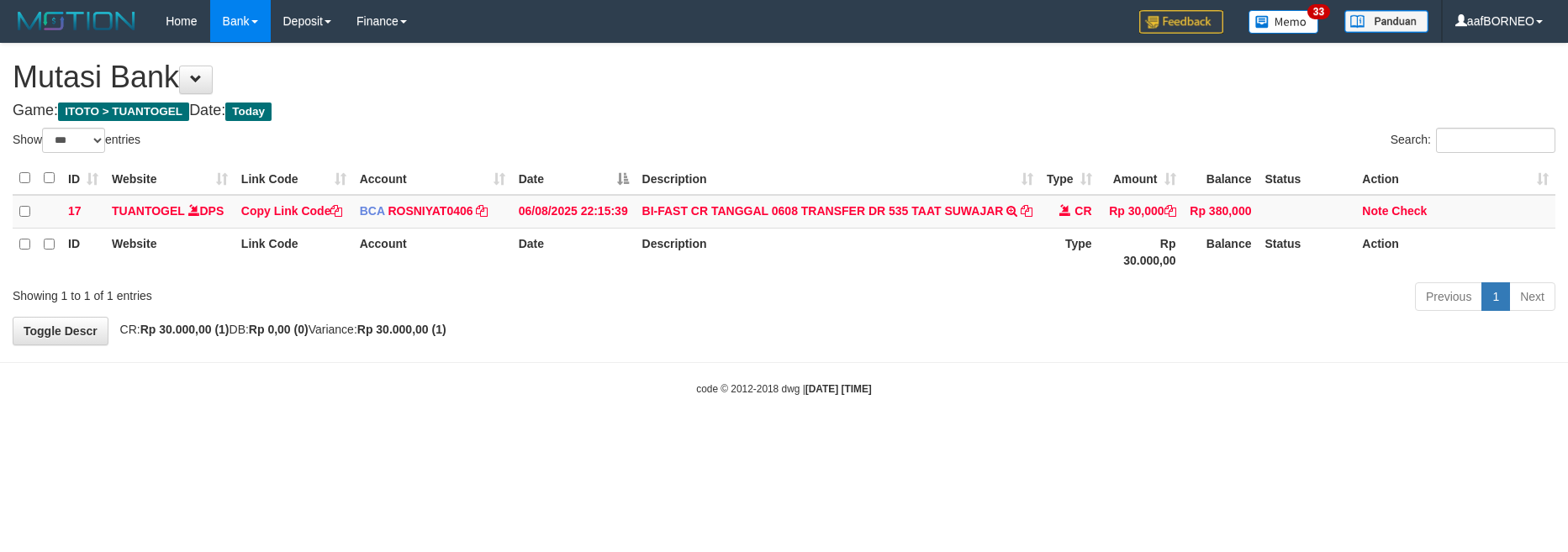 select on "***" 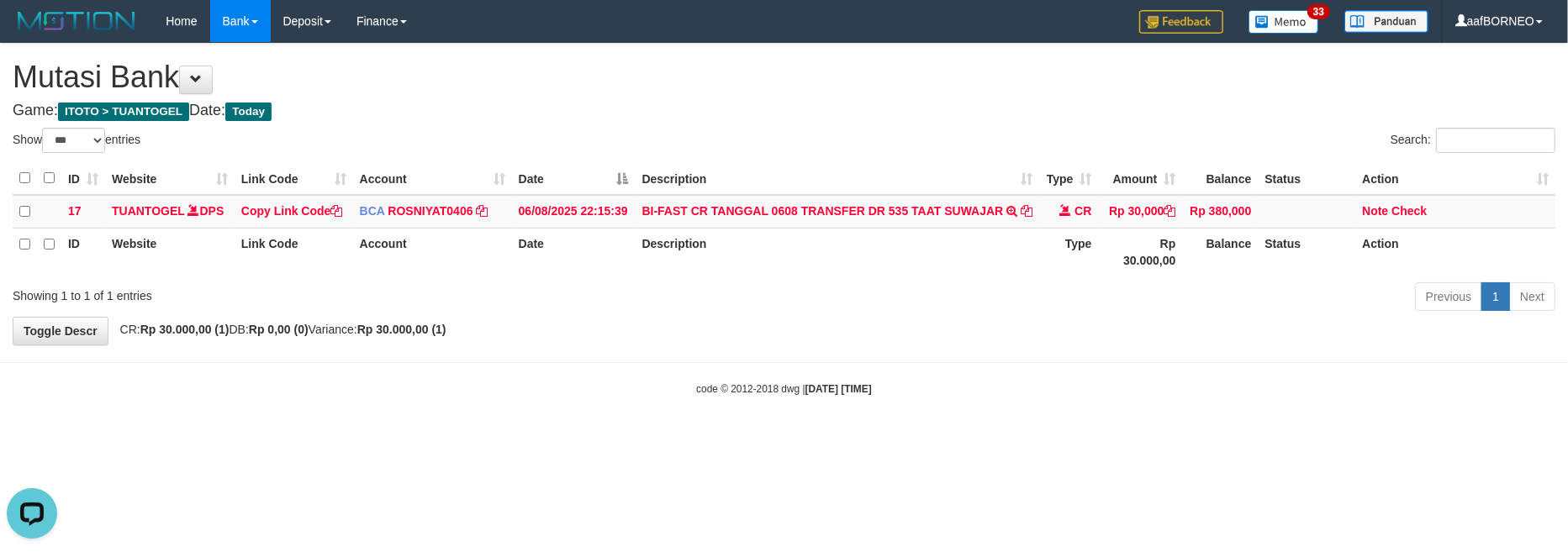 scroll, scrollTop: 0, scrollLeft: 0, axis: both 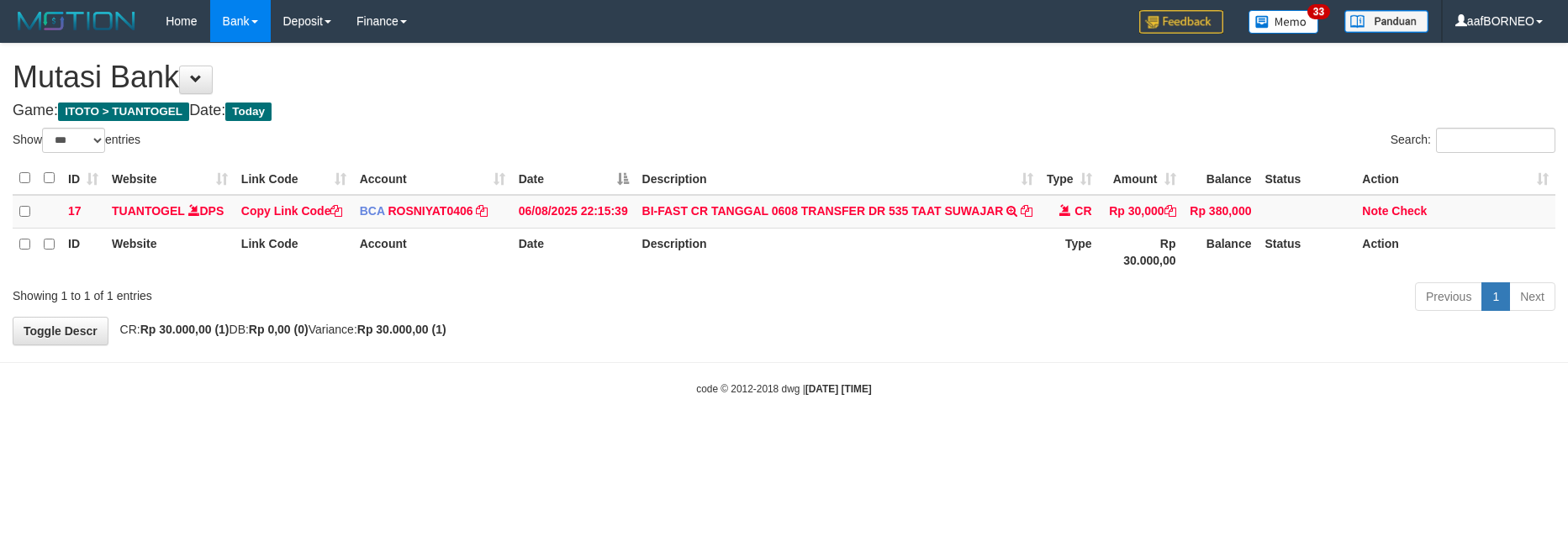 select on "***" 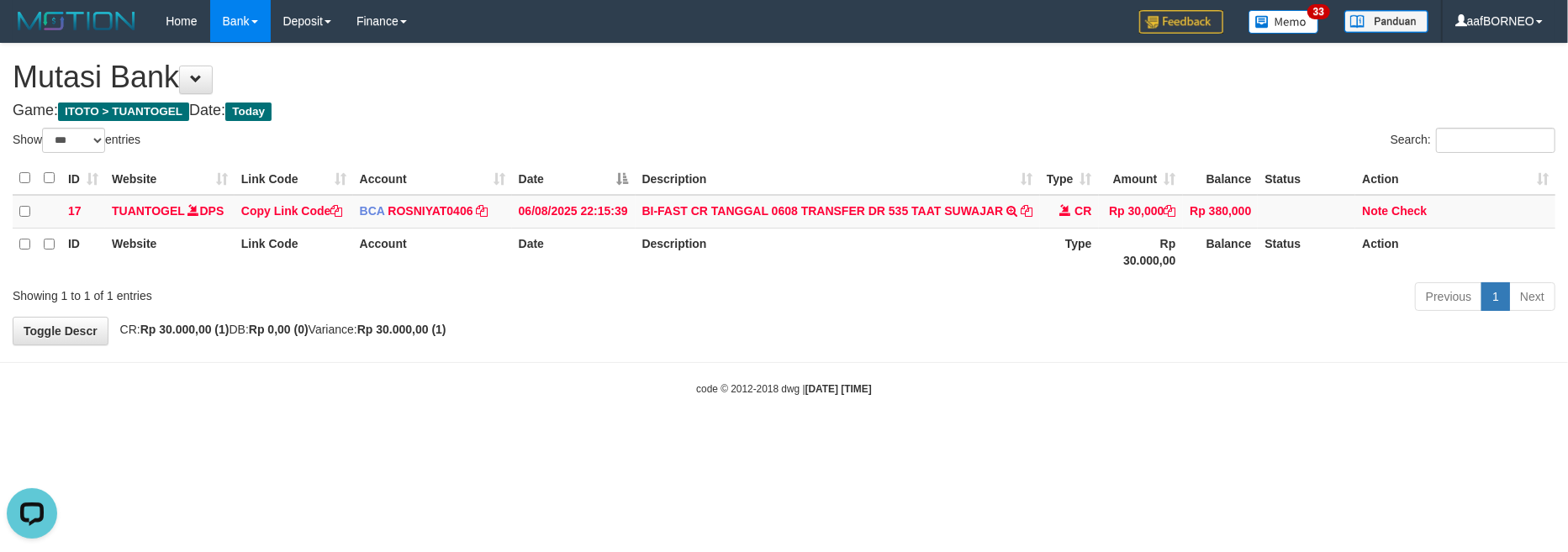 scroll, scrollTop: 0, scrollLeft: 0, axis: both 